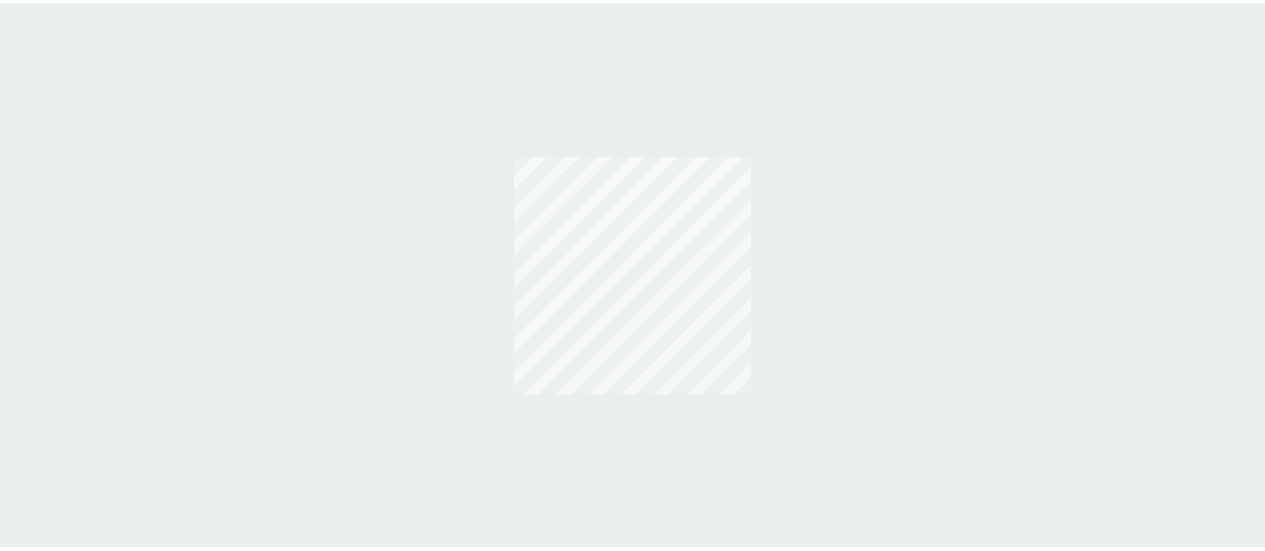 scroll, scrollTop: 0, scrollLeft: 0, axis: both 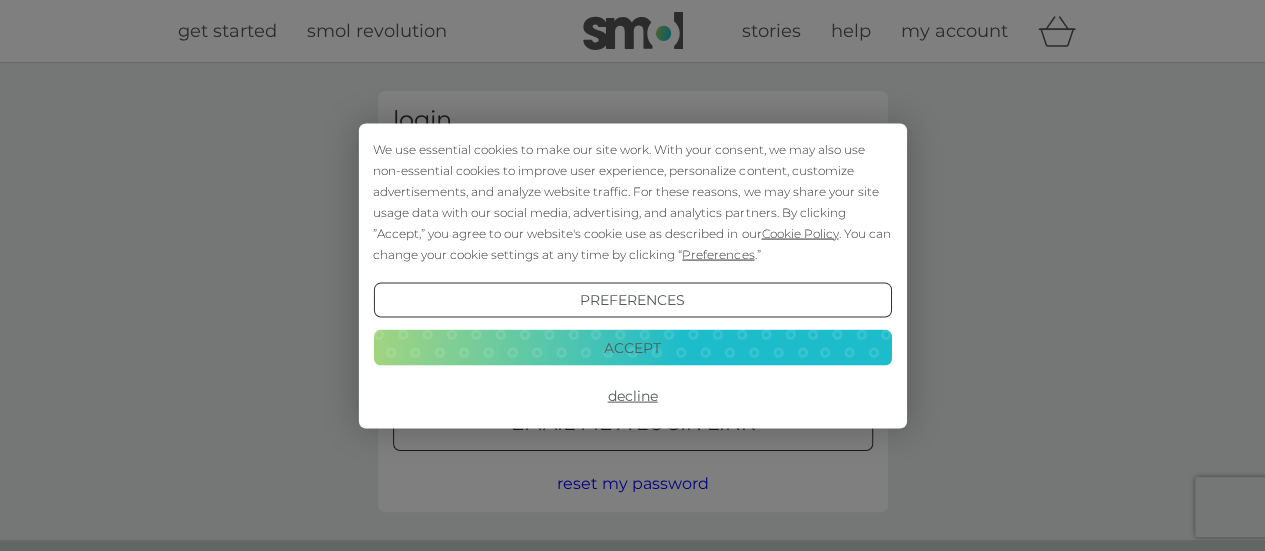 click on "Accept" at bounding box center [632, 348] 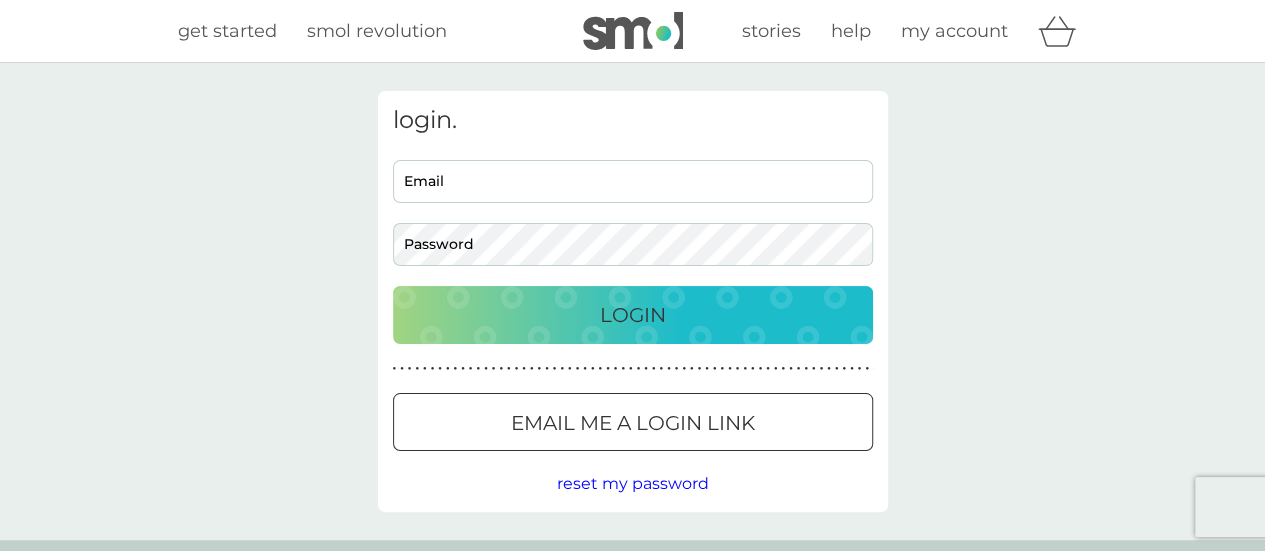 scroll, scrollTop: 0, scrollLeft: 0, axis: both 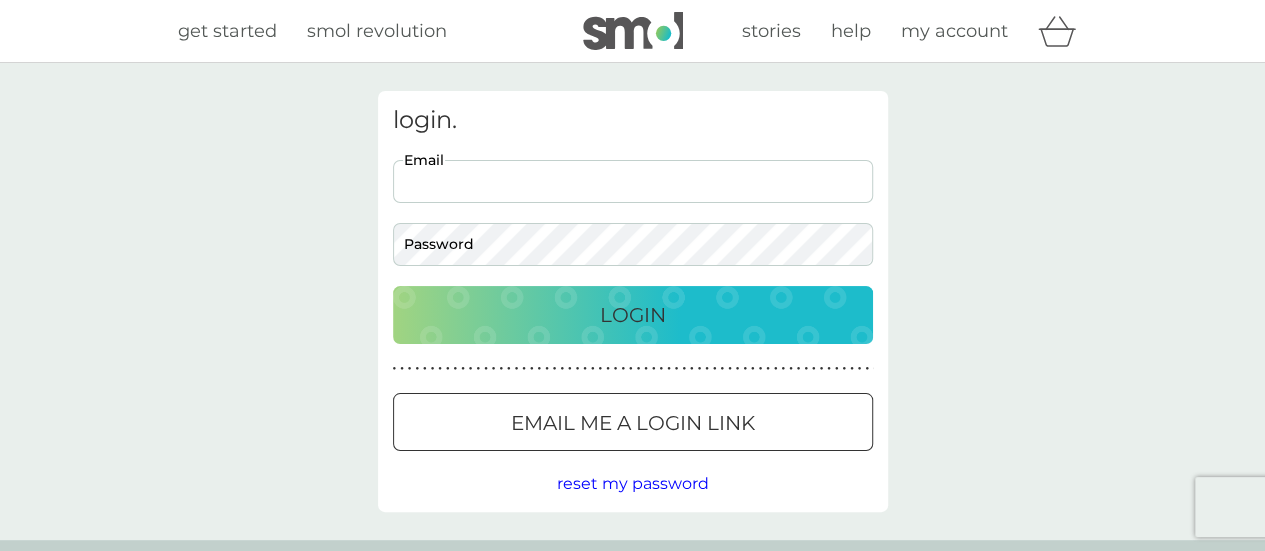 click on "Email" at bounding box center [633, 181] 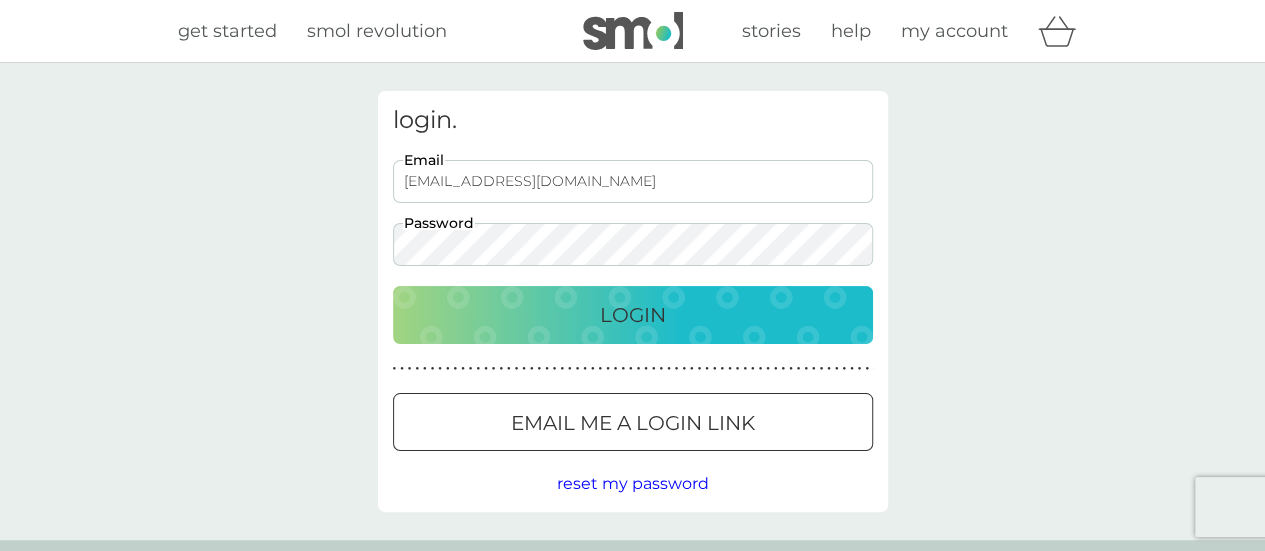 click on "Login" at bounding box center (633, 315) 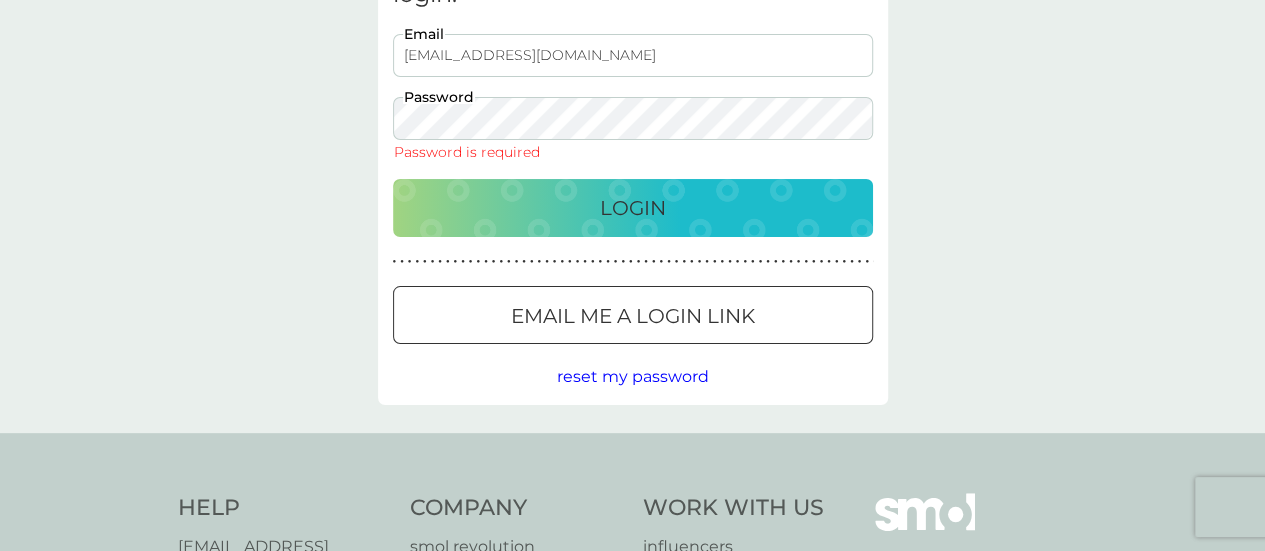 scroll, scrollTop: 100, scrollLeft: 0, axis: vertical 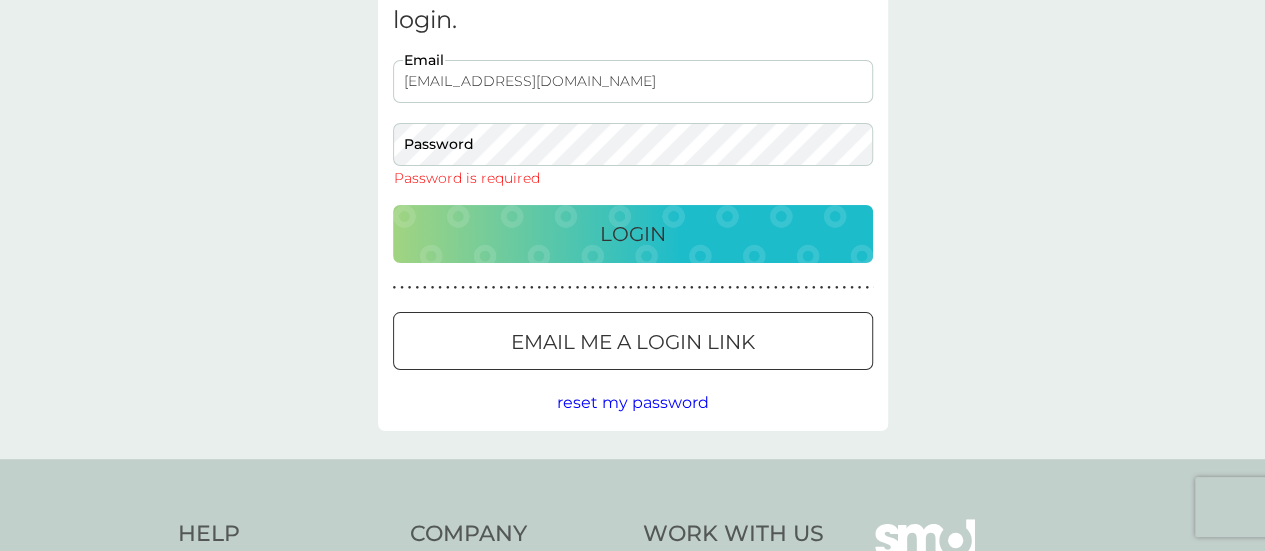 click on "Email me a login link" at bounding box center [633, 342] 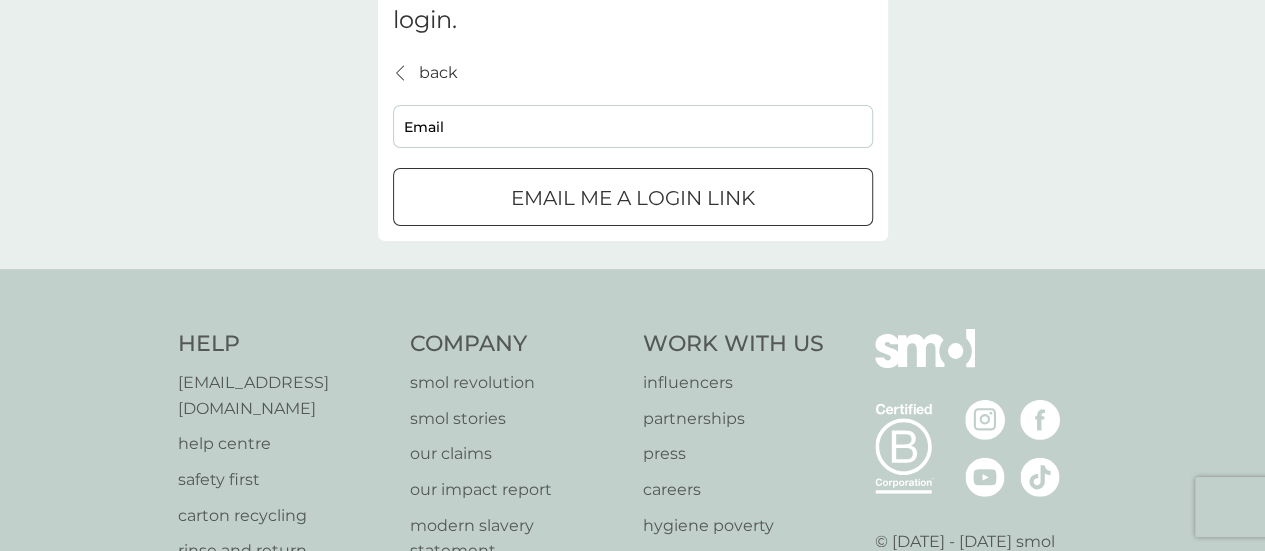 scroll, scrollTop: 0, scrollLeft: 0, axis: both 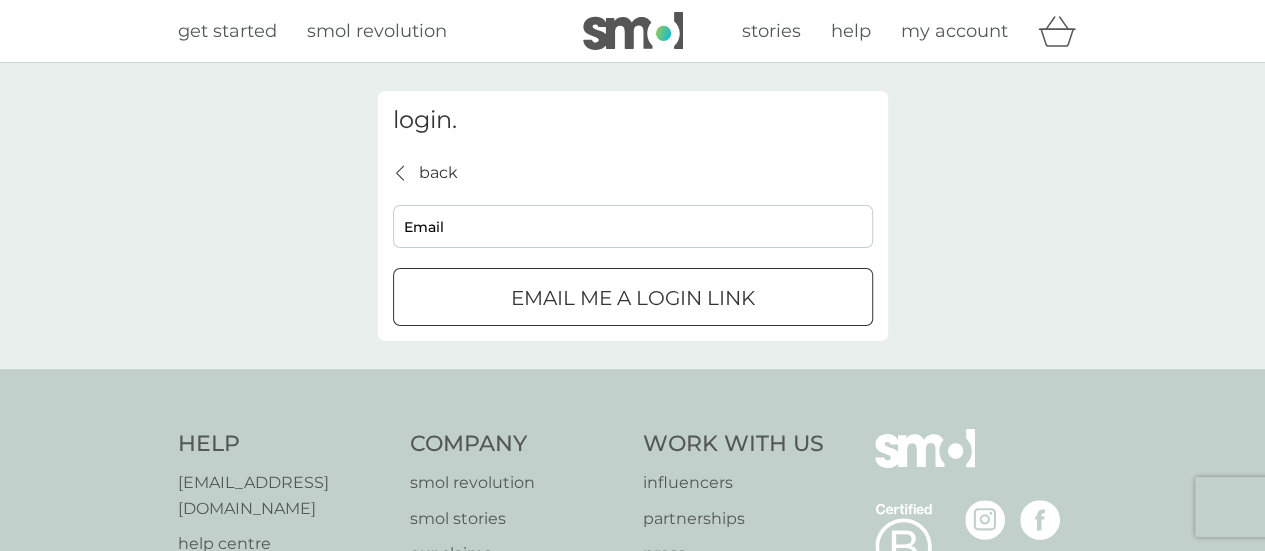 click on "Email" at bounding box center (633, 226) 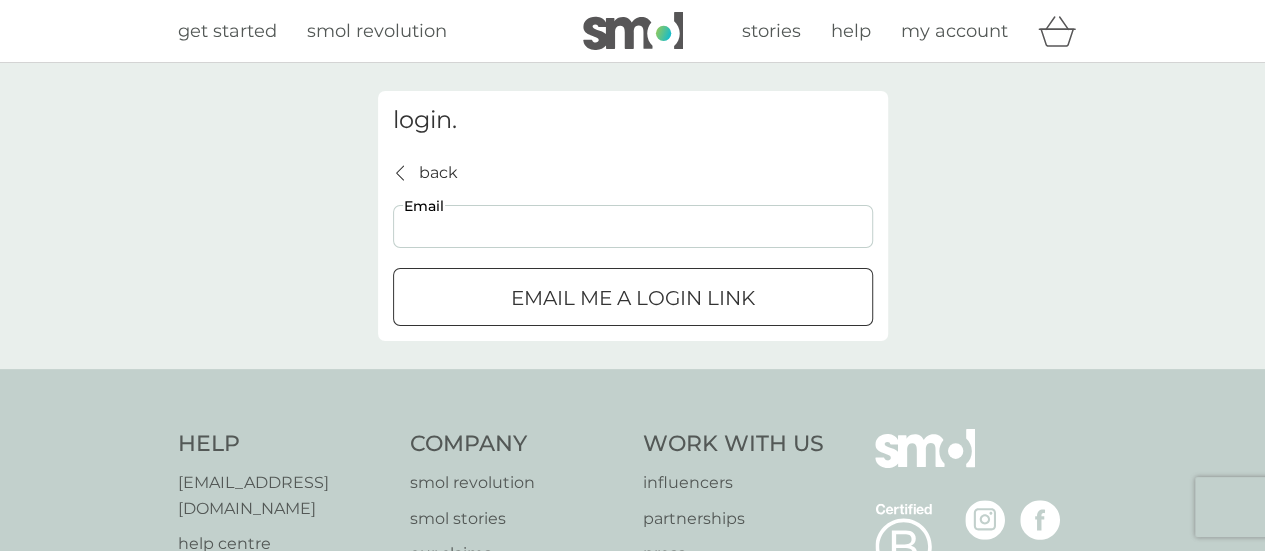 type on "melchiff@yahoo.co.uk" 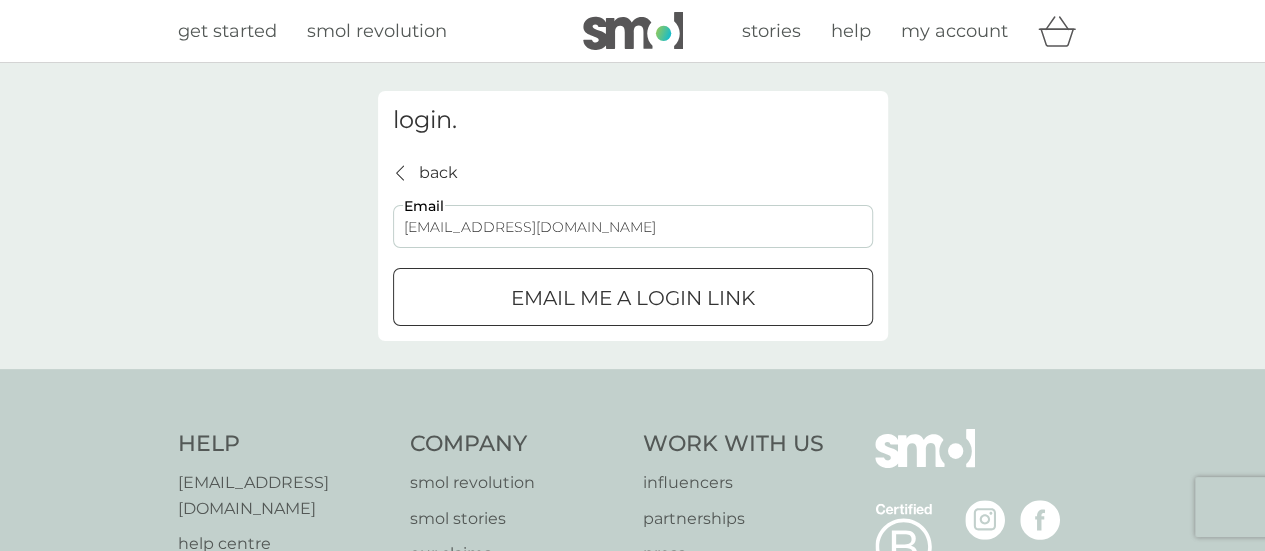 click on "Email me a login link" at bounding box center (633, 298) 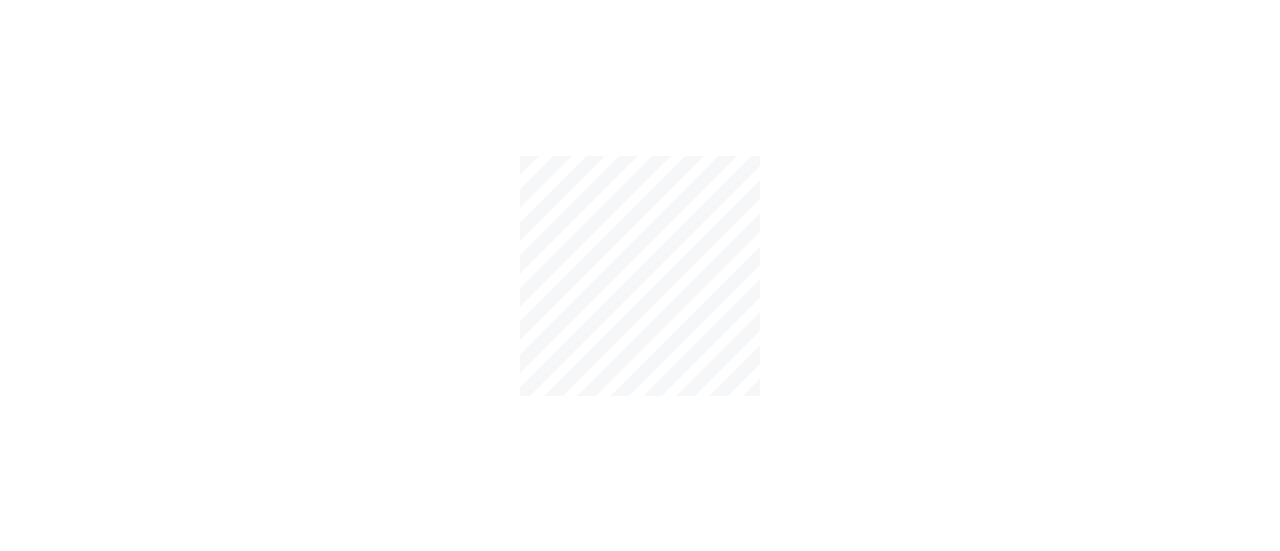 scroll, scrollTop: 0, scrollLeft: 0, axis: both 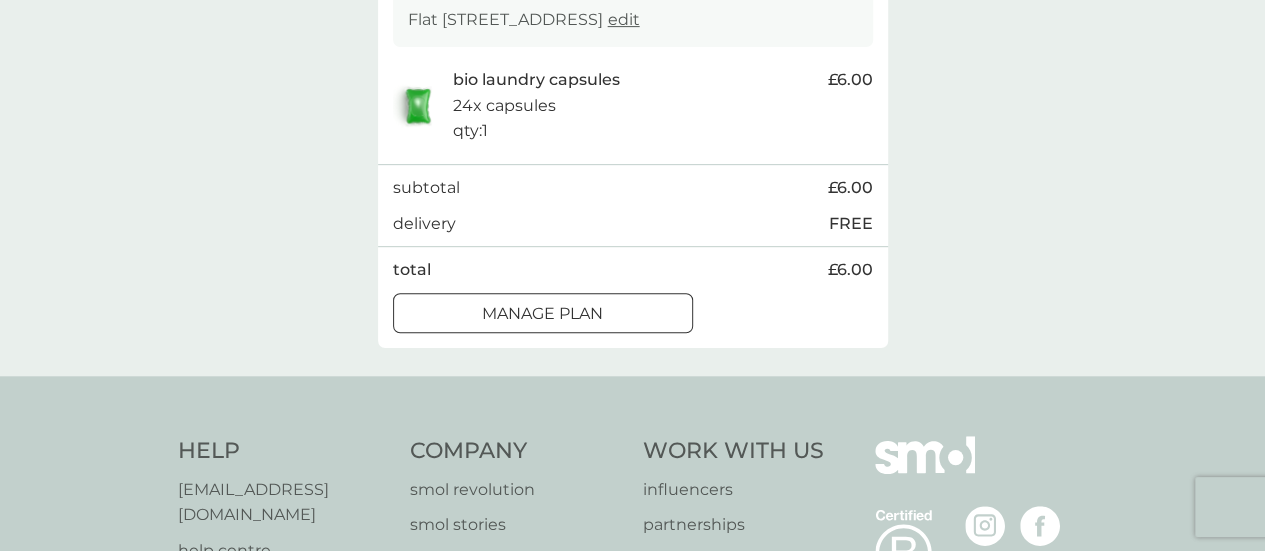 click on "Manage plan" at bounding box center (542, 314) 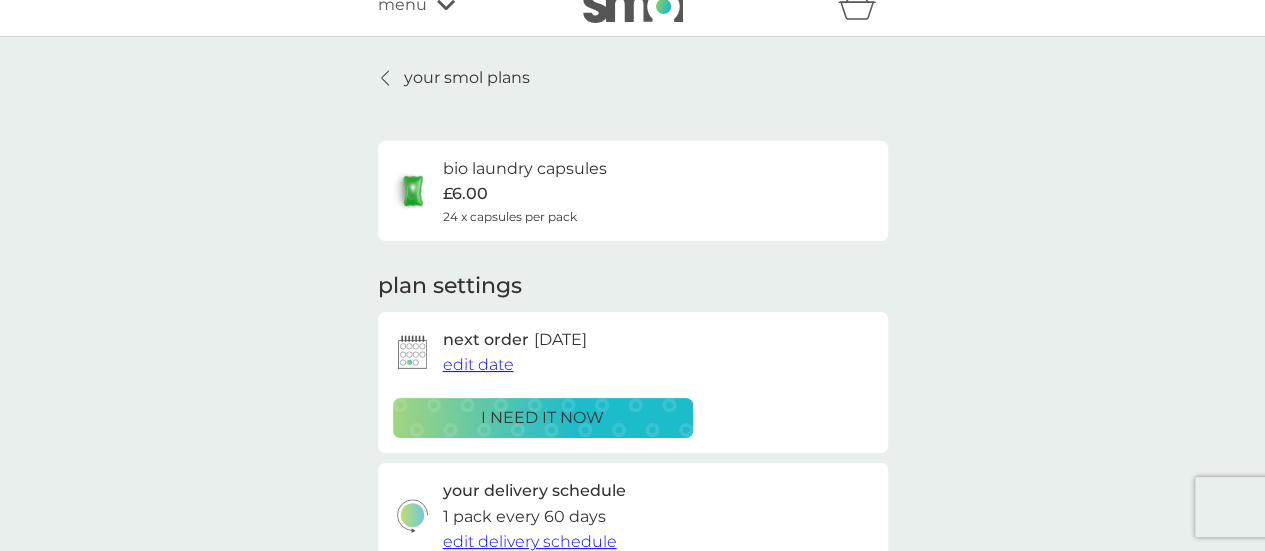 scroll, scrollTop: 0, scrollLeft: 0, axis: both 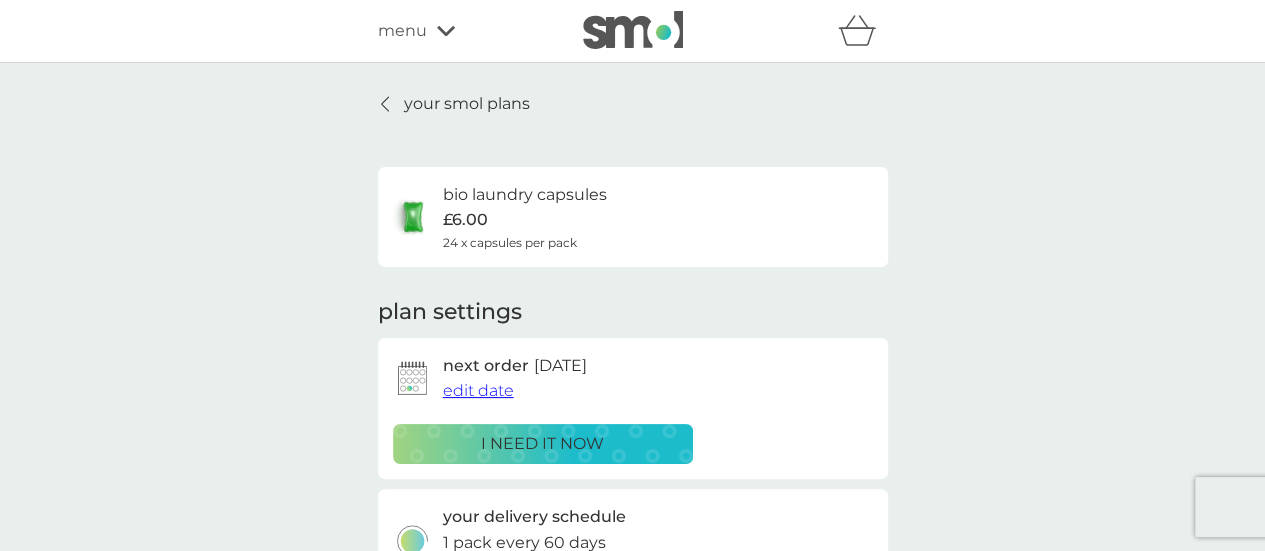 click on "menu" at bounding box center (463, 31) 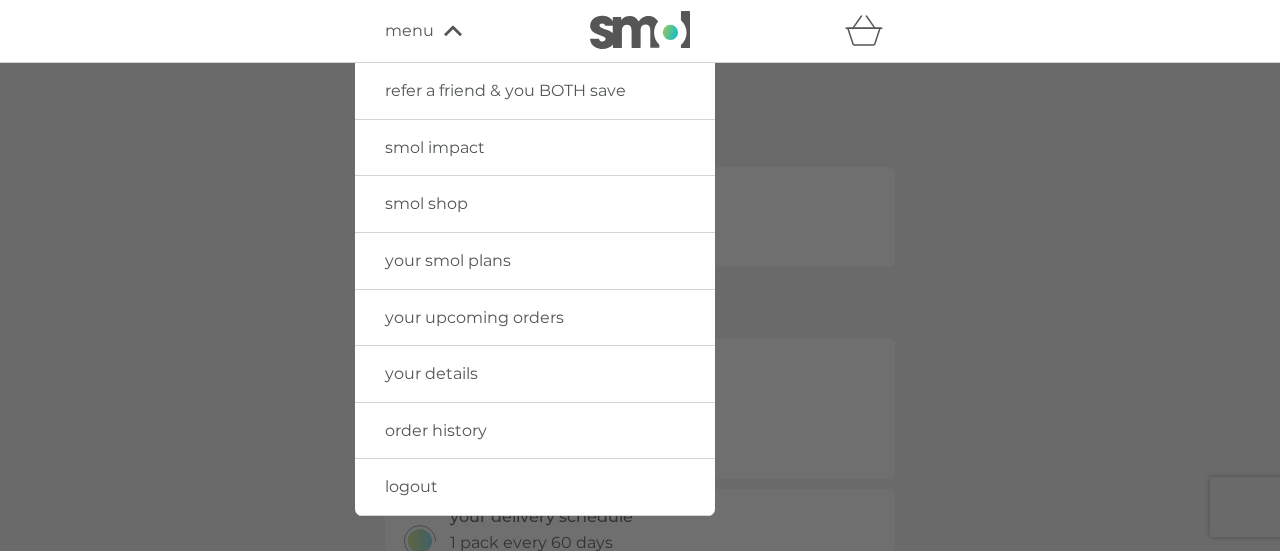 click on "smol shop" at bounding box center (426, 203) 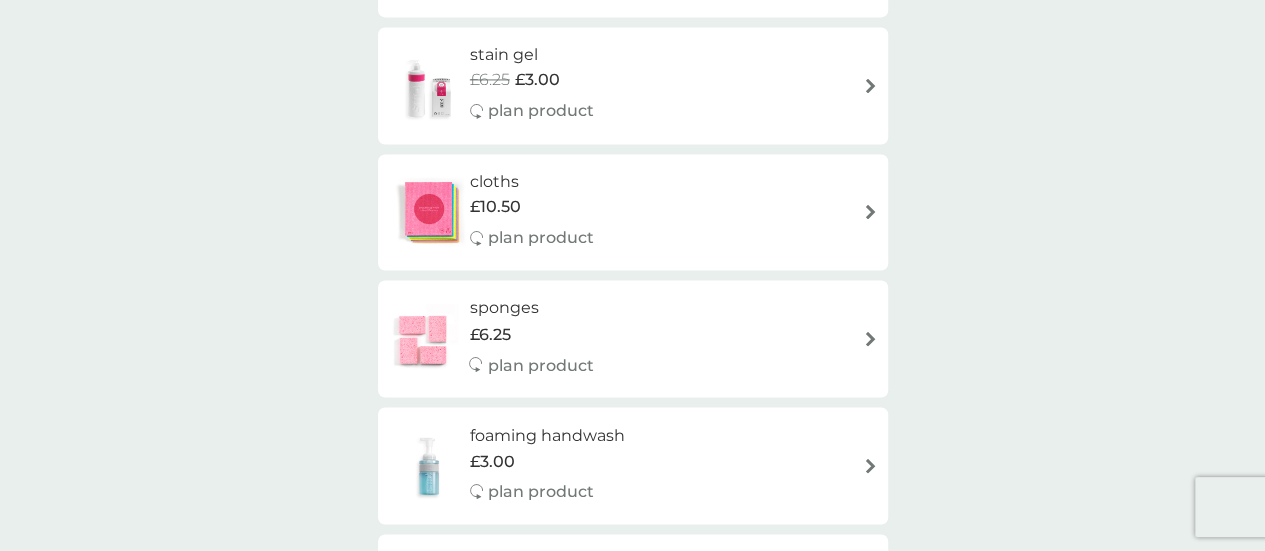 scroll, scrollTop: 1800, scrollLeft: 0, axis: vertical 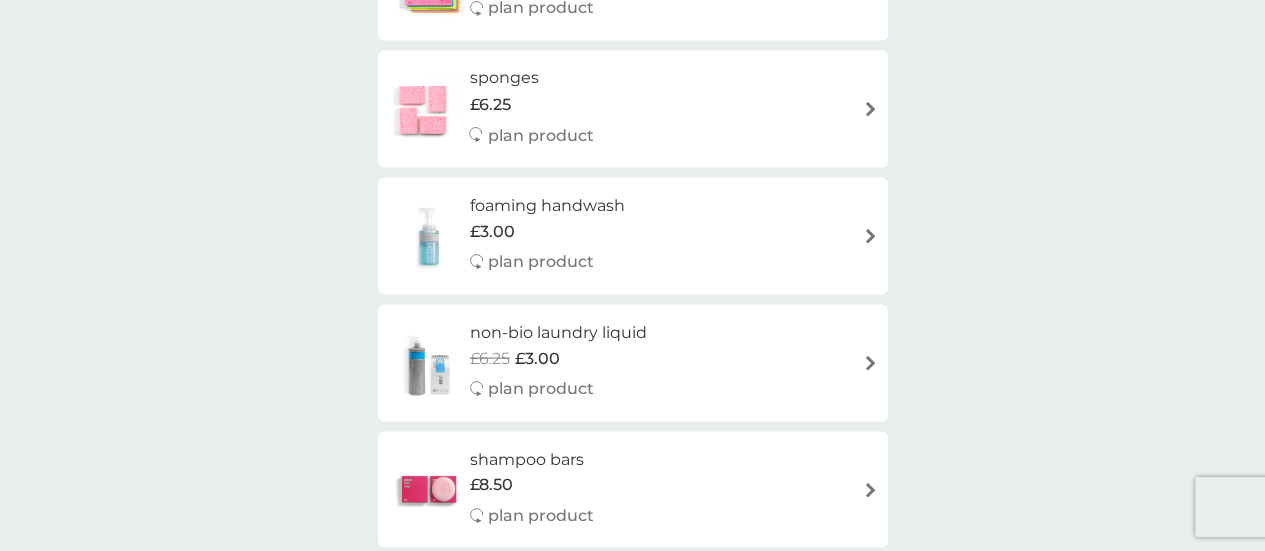 click at bounding box center [429, 362] 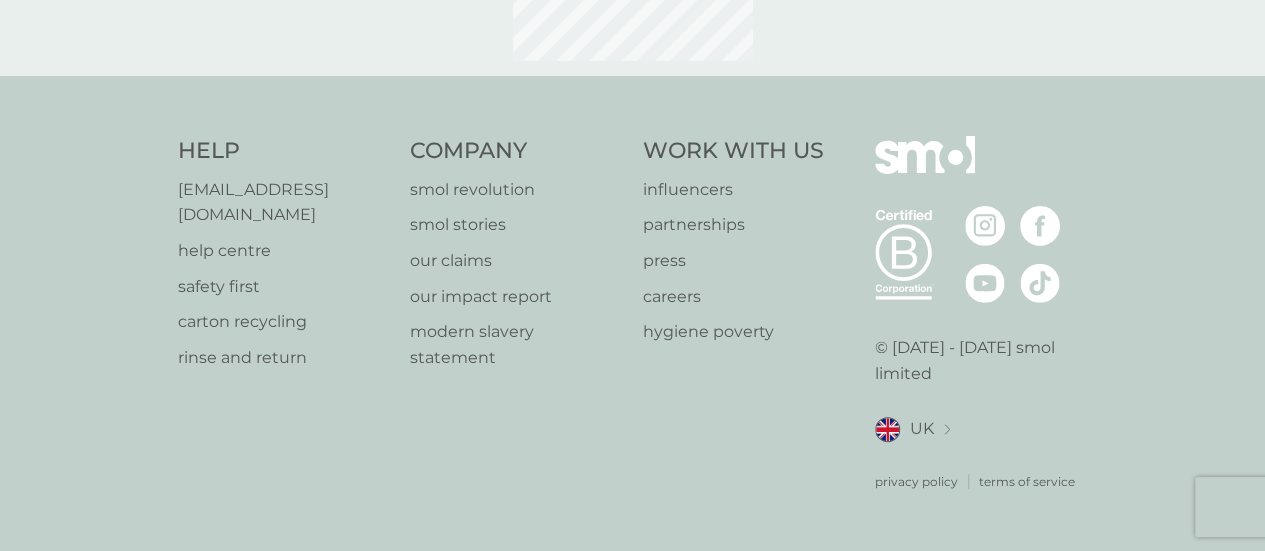 scroll, scrollTop: 0, scrollLeft: 0, axis: both 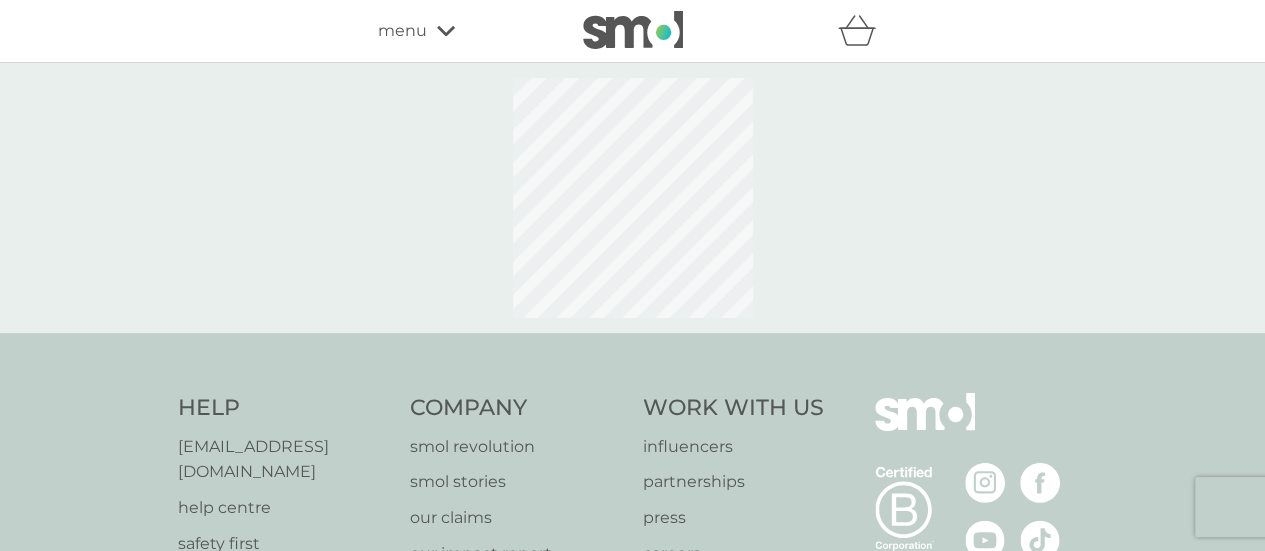 select on "91" 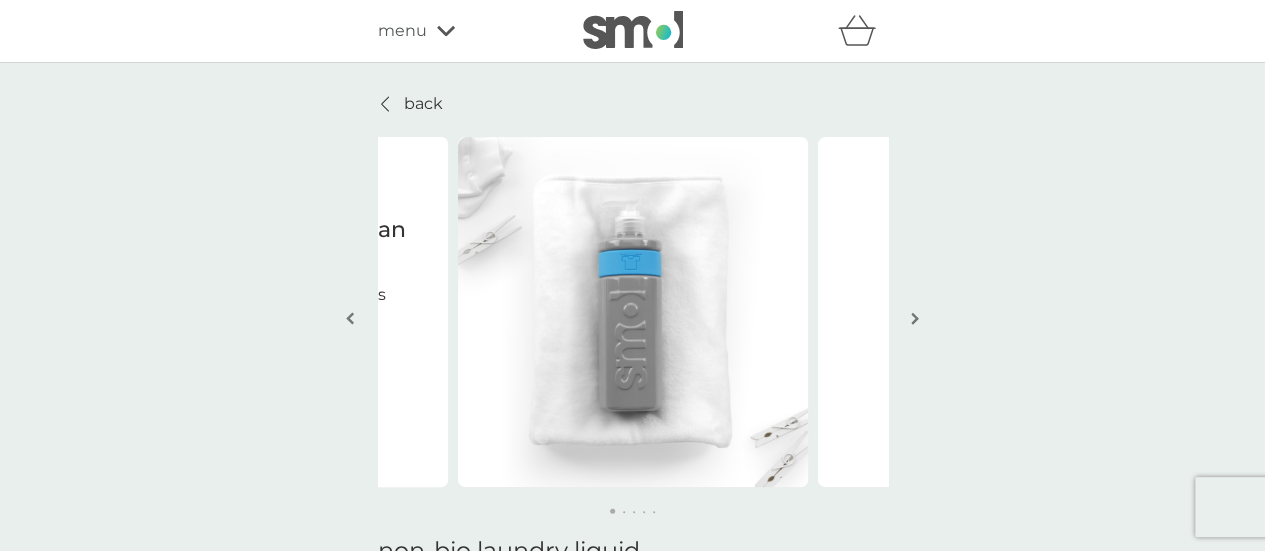 click at bounding box center (915, 318) 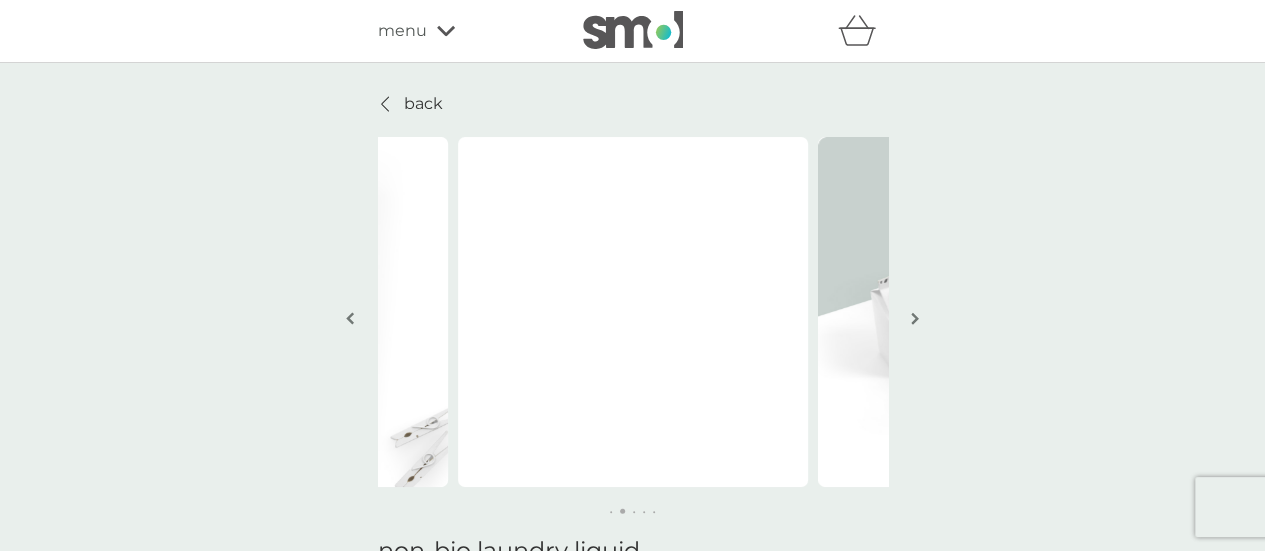 click at bounding box center [915, 318] 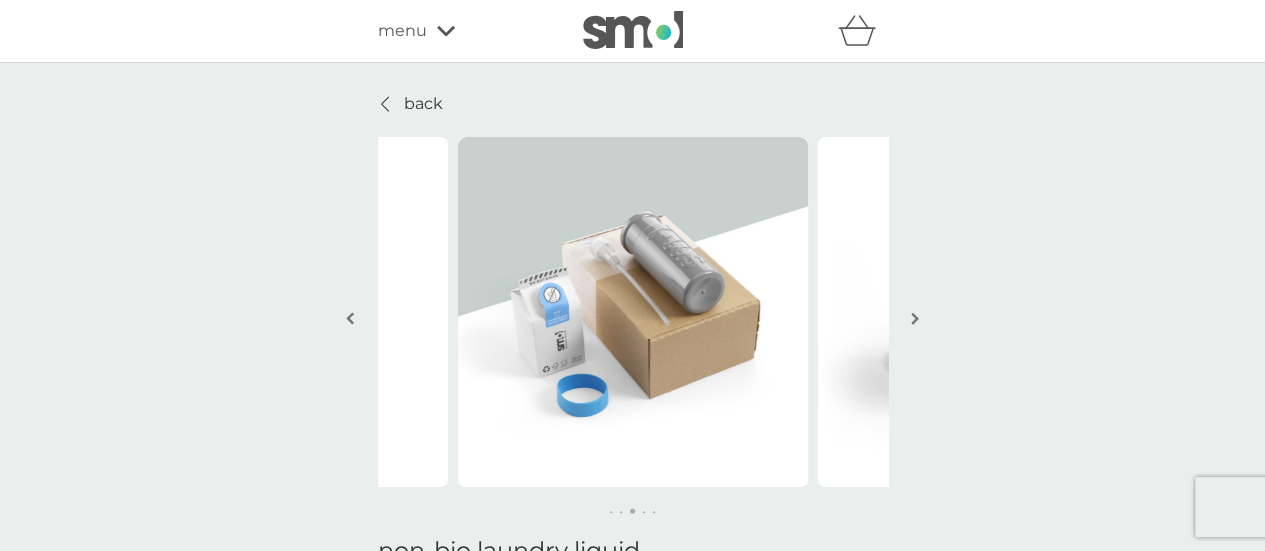 click on "back" at bounding box center [423, 104] 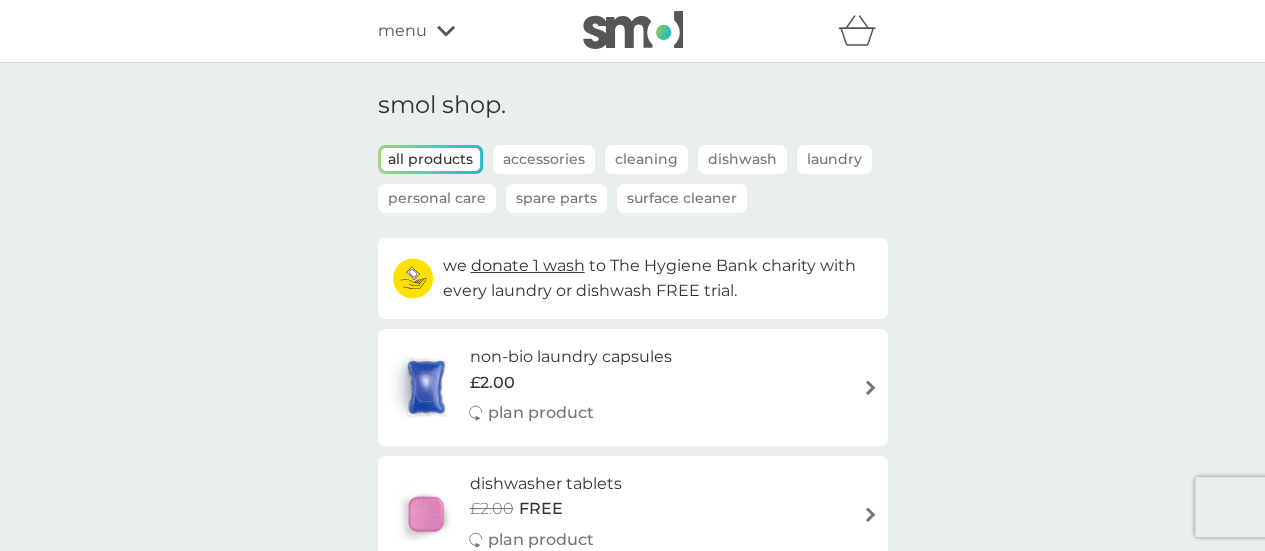 click on "Spare Parts" at bounding box center (556, 198) 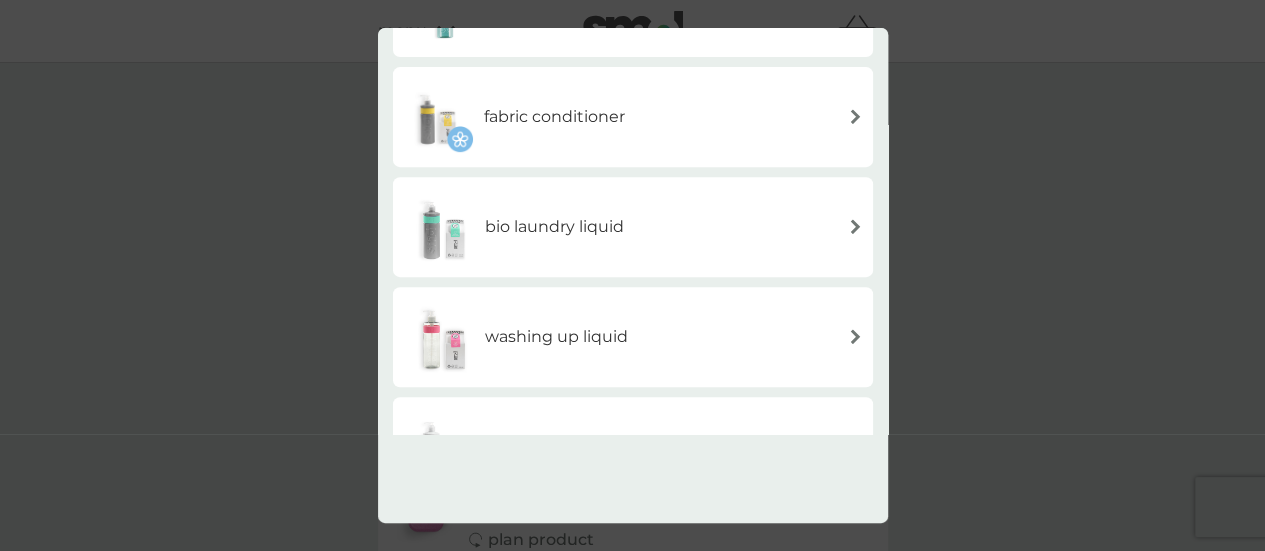 scroll, scrollTop: 404, scrollLeft: 0, axis: vertical 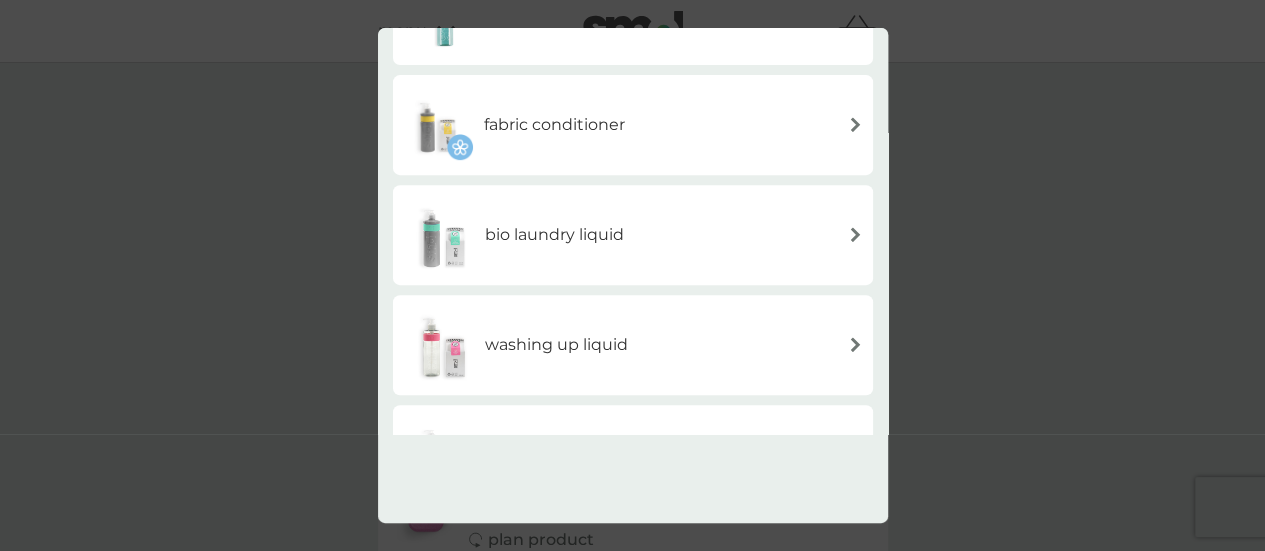click on "fabric conditioner" at bounding box center (554, 125) 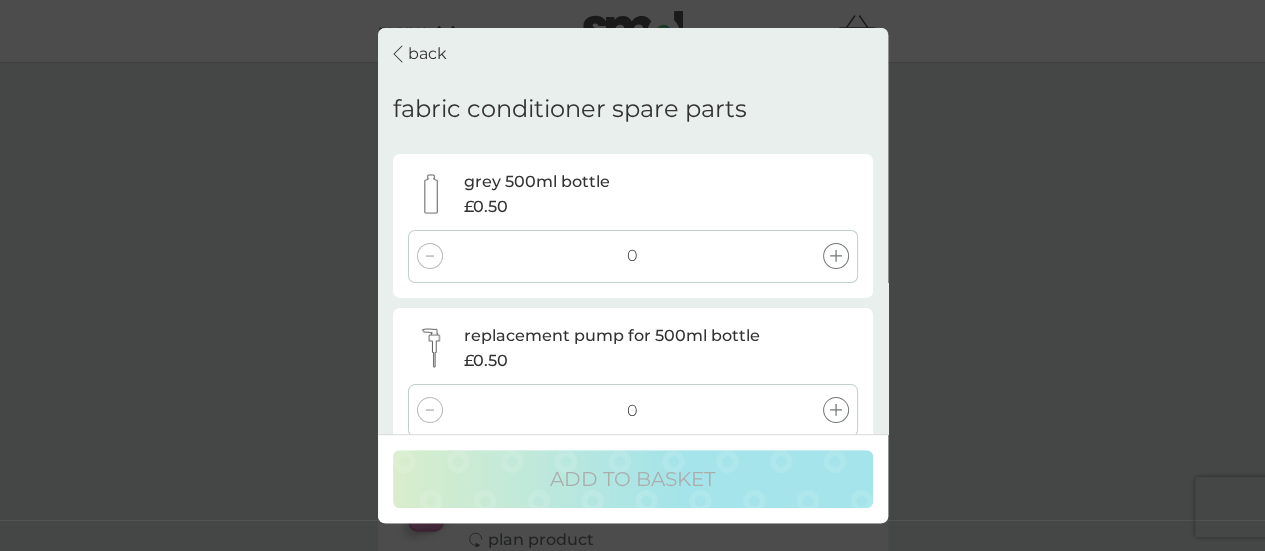click 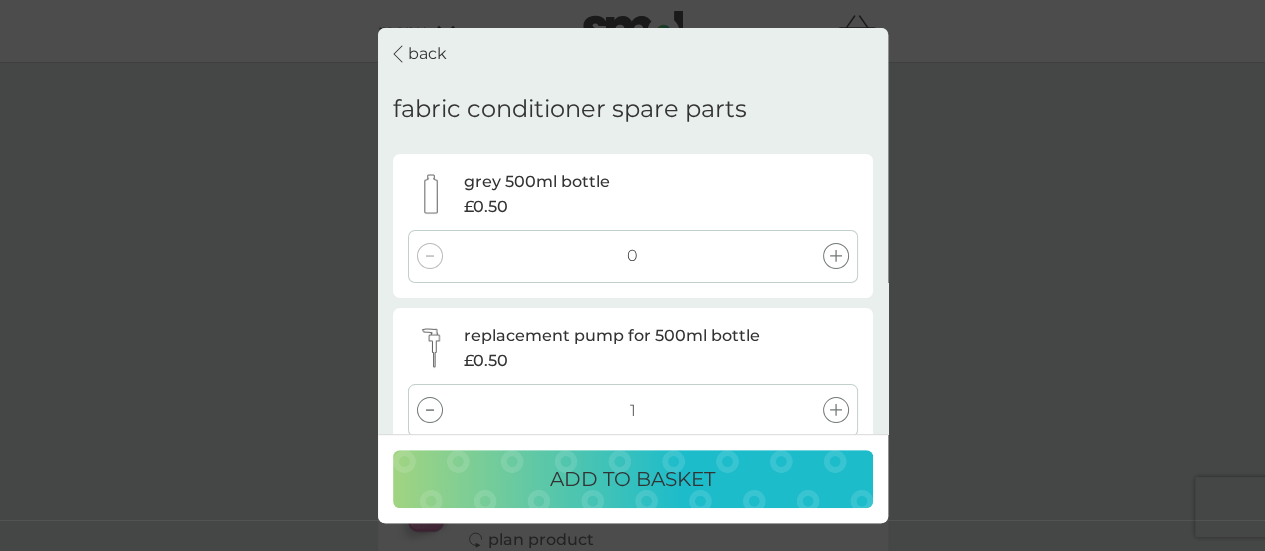 click on "ADD TO BASKET" at bounding box center [632, 479] 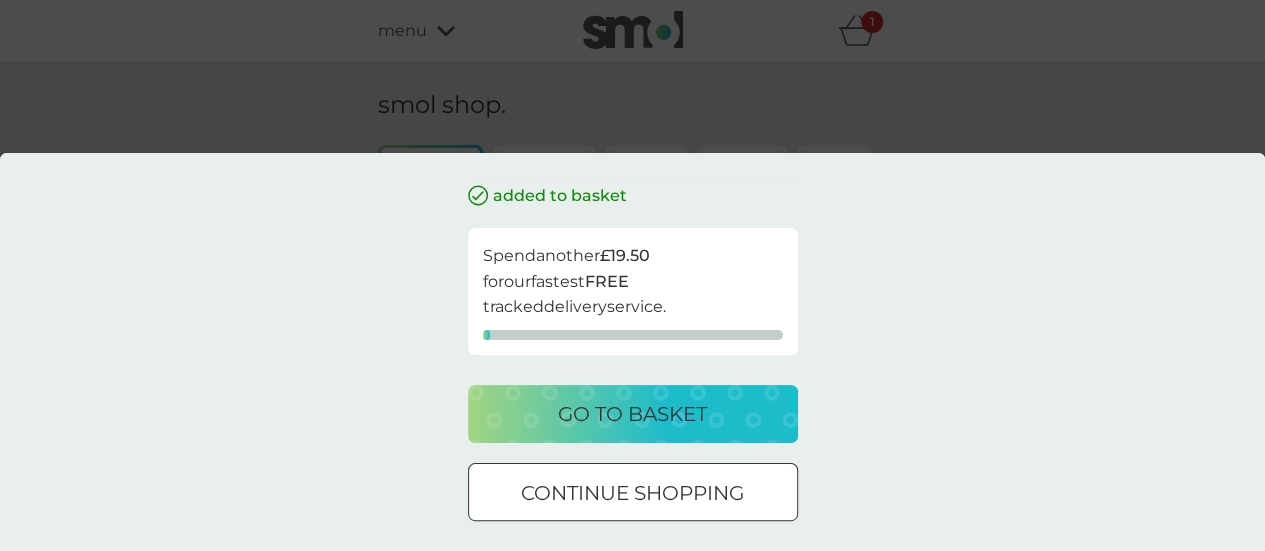 click on "go to basket" at bounding box center [632, 414] 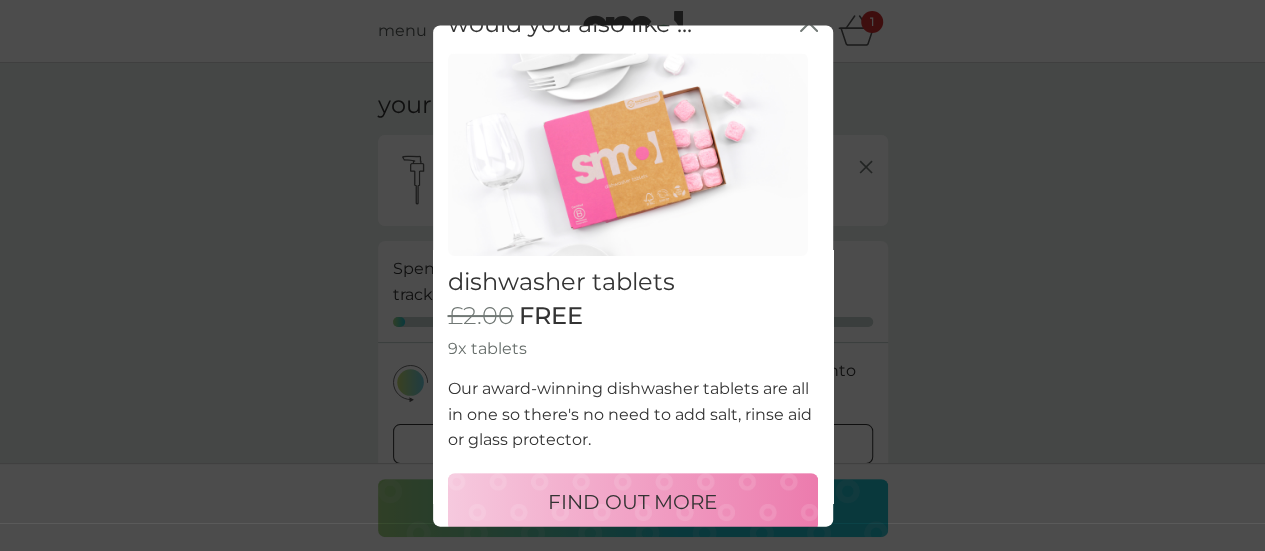 scroll, scrollTop: 46, scrollLeft: 0, axis: vertical 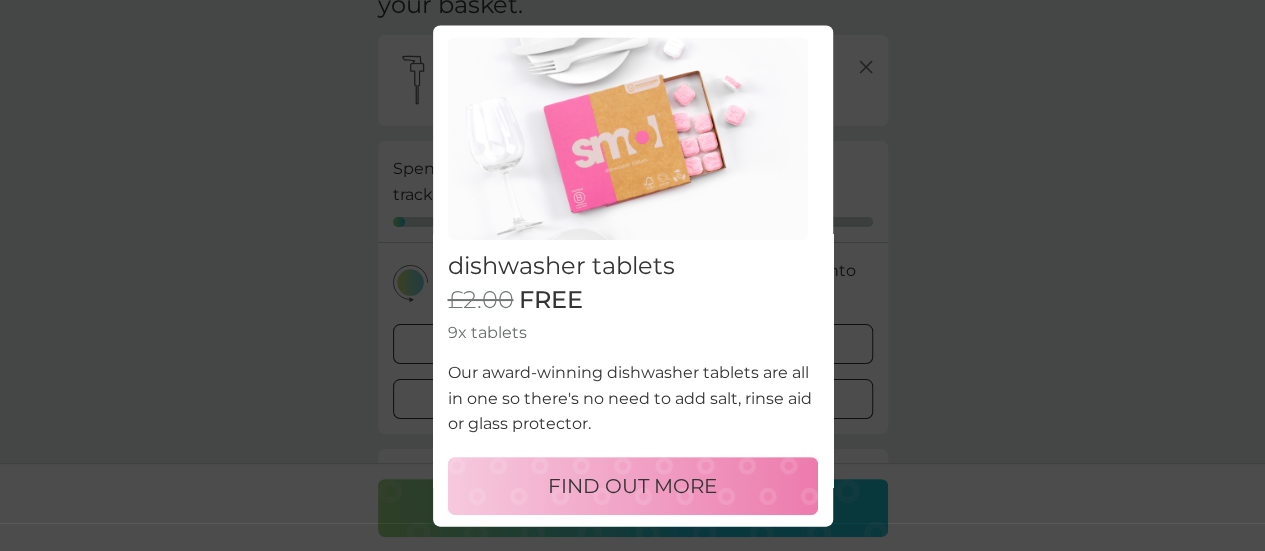 click on "FIND OUT MORE" at bounding box center (632, 487) 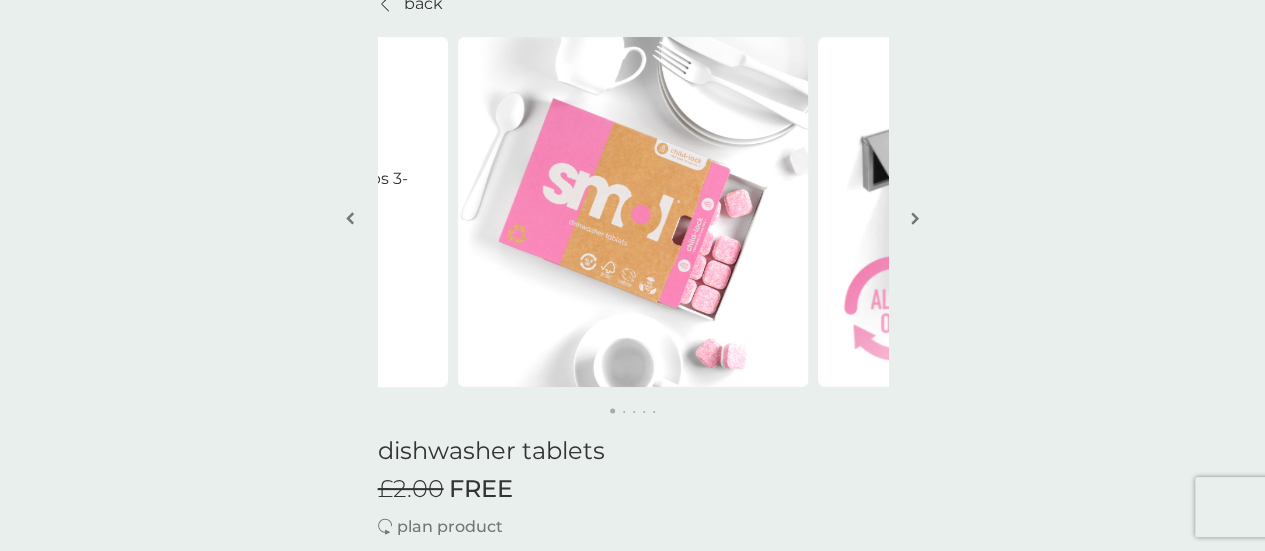 scroll, scrollTop: 0, scrollLeft: 0, axis: both 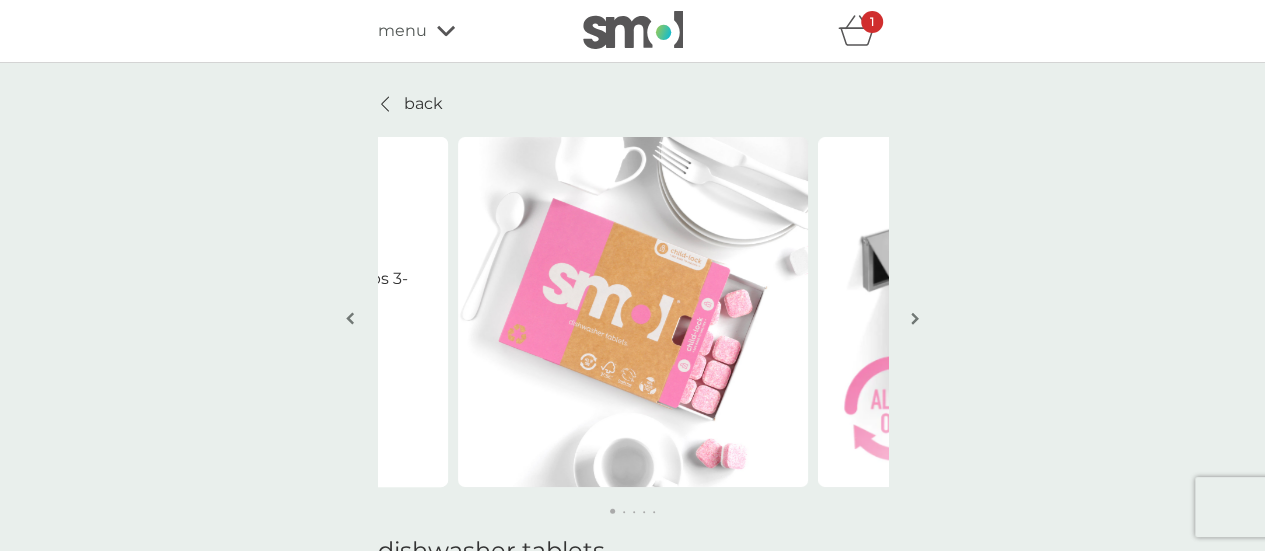 click on "back" at bounding box center (410, 104) 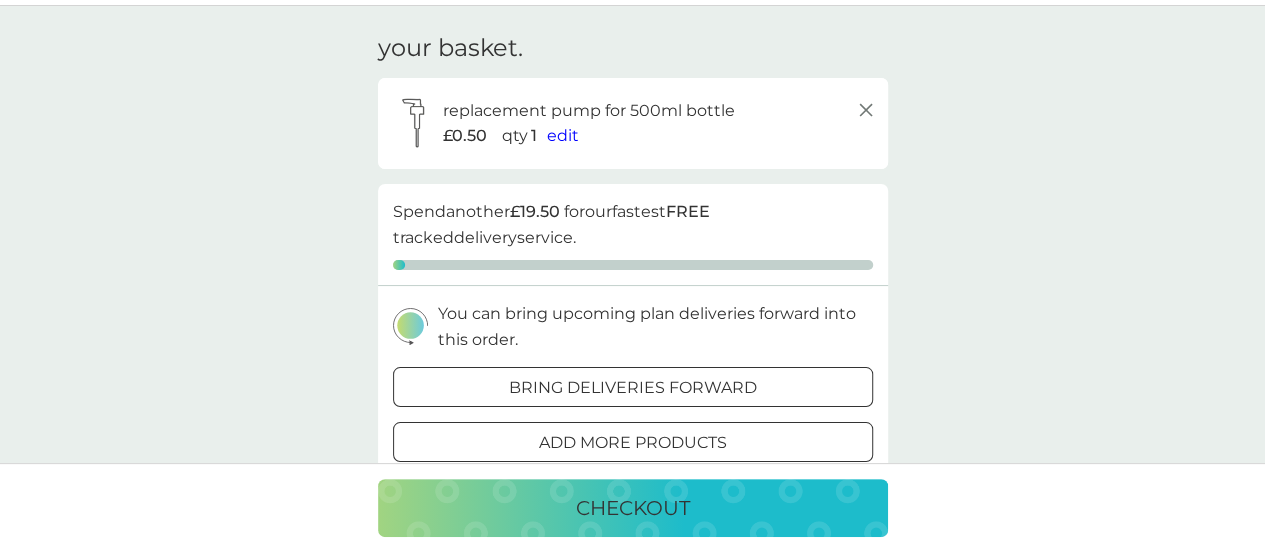 scroll, scrollTop: 100, scrollLeft: 0, axis: vertical 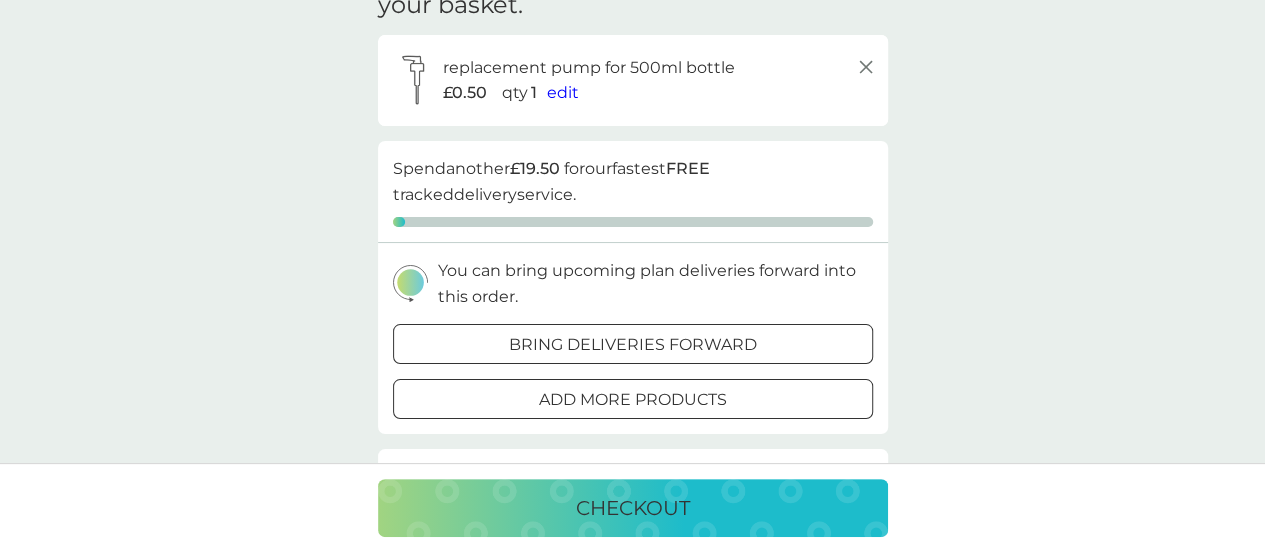 click on "bring deliveries forward" at bounding box center [633, 345] 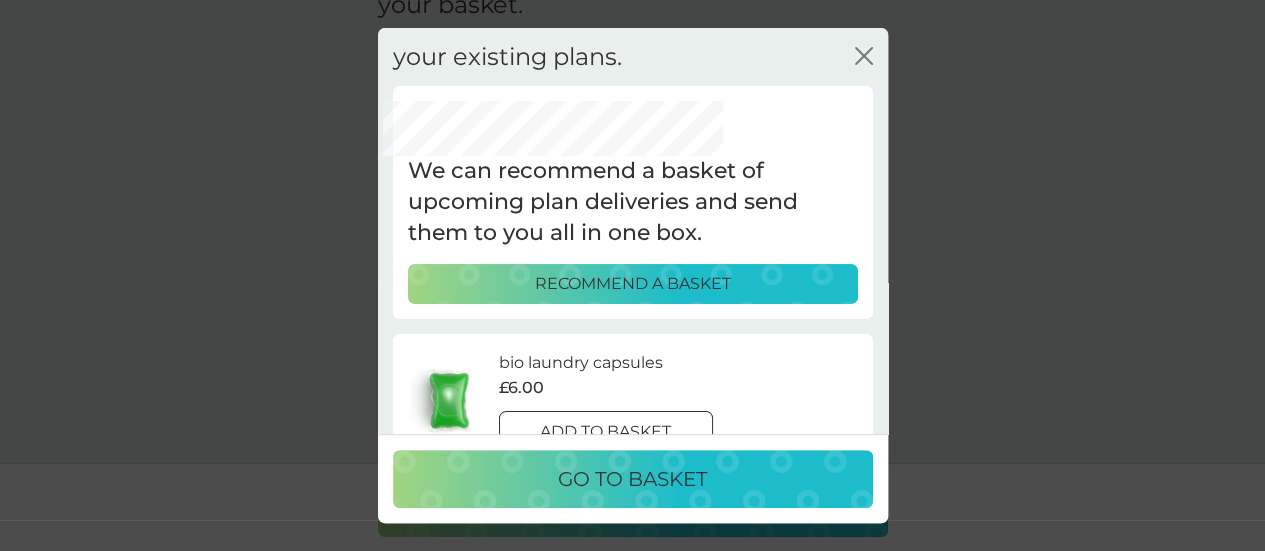 scroll, scrollTop: 100, scrollLeft: 0, axis: vertical 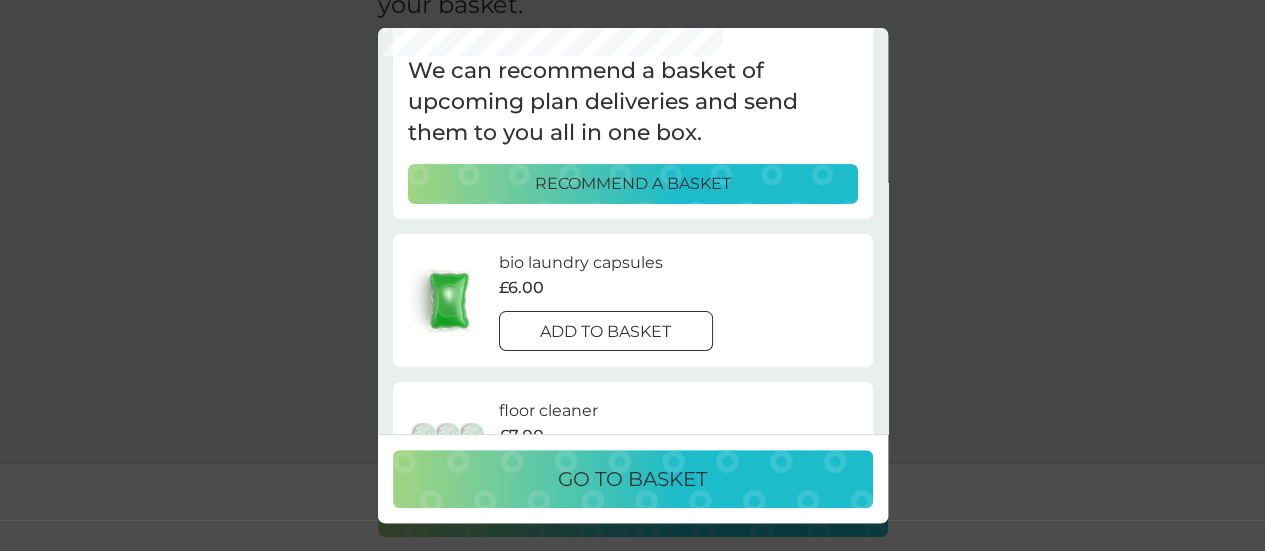 click on "add to basket" at bounding box center [605, 332] 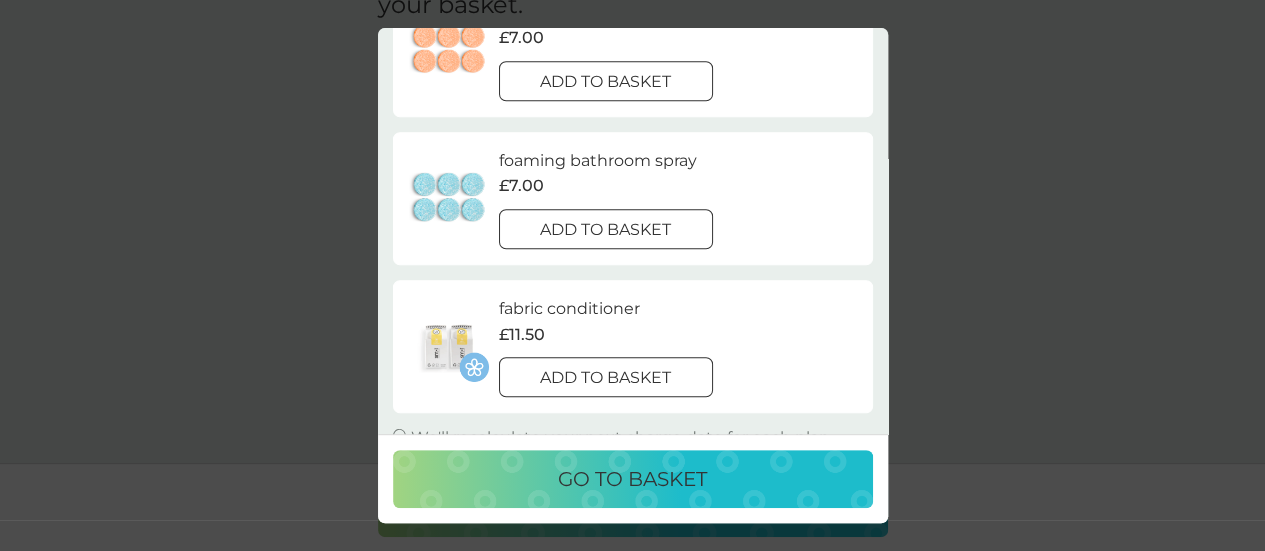 scroll, scrollTop: 676, scrollLeft: 0, axis: vertical 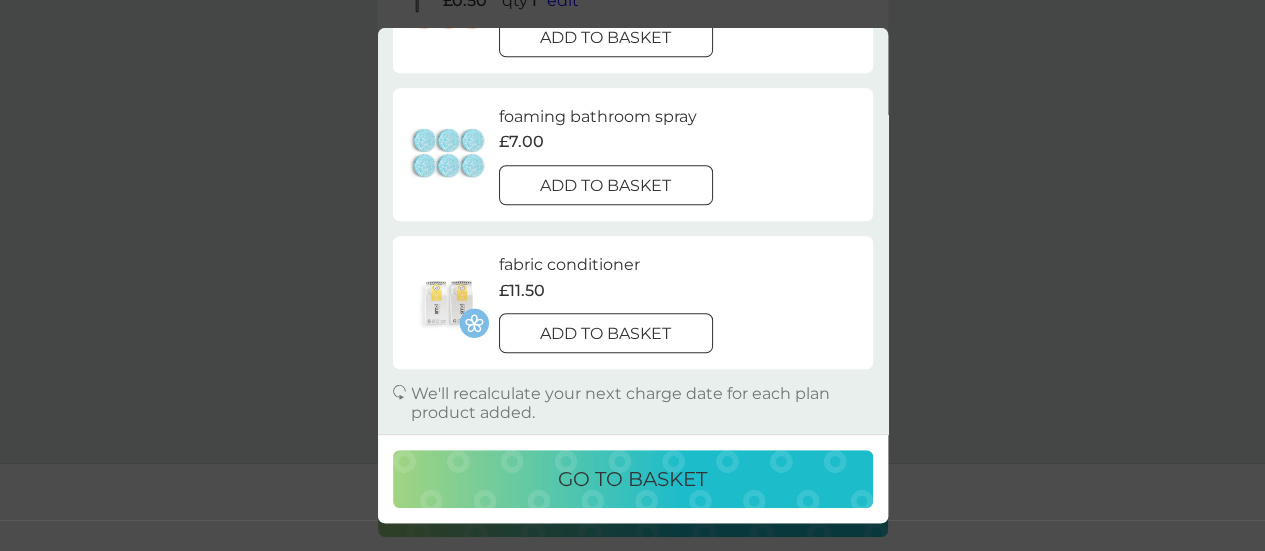 click on "go to basket" at bounding box center [632, 479] 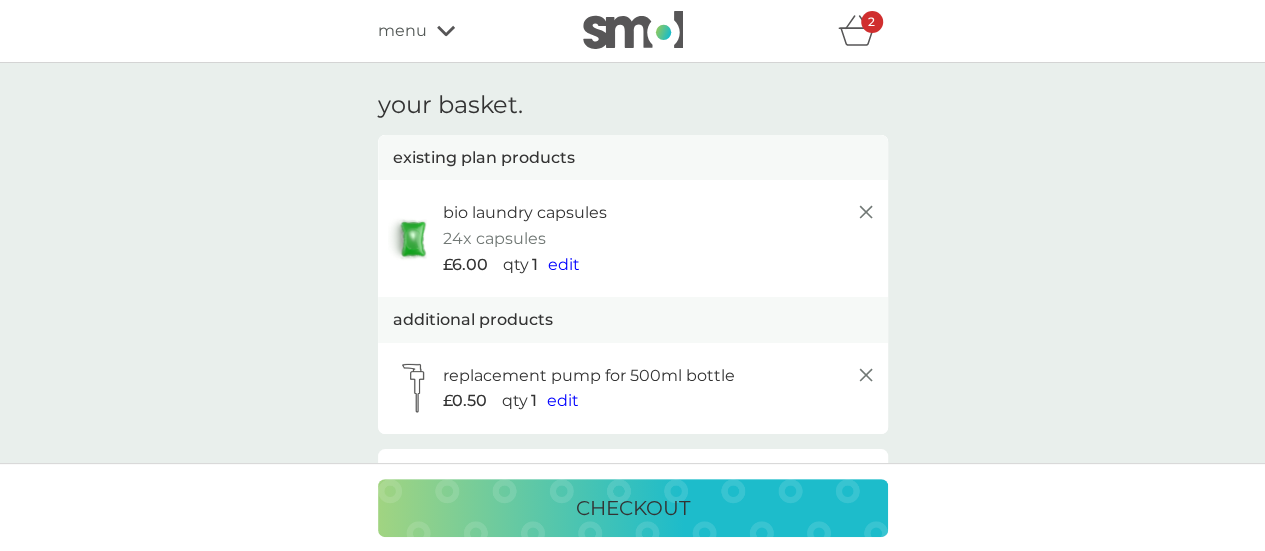 scroll, scrollTop: 200, scrollLeft: 0, axis: vertical 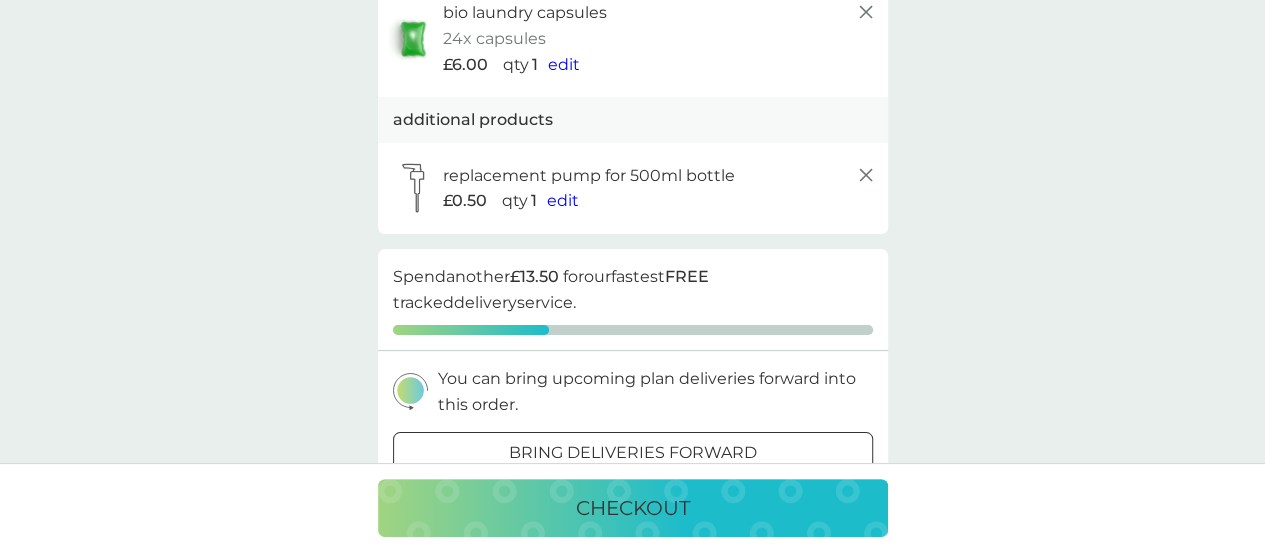 click on "checkout" at bounding box center (633, 508) 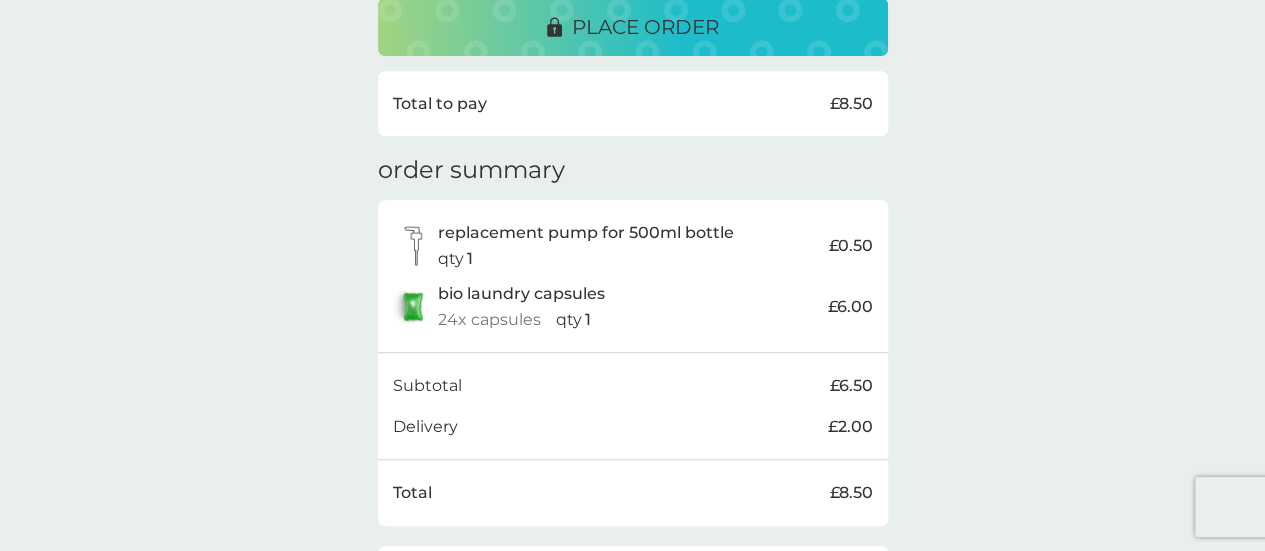 scroll, scrollTop: 398, scrollLeft: 0, axis: vertical 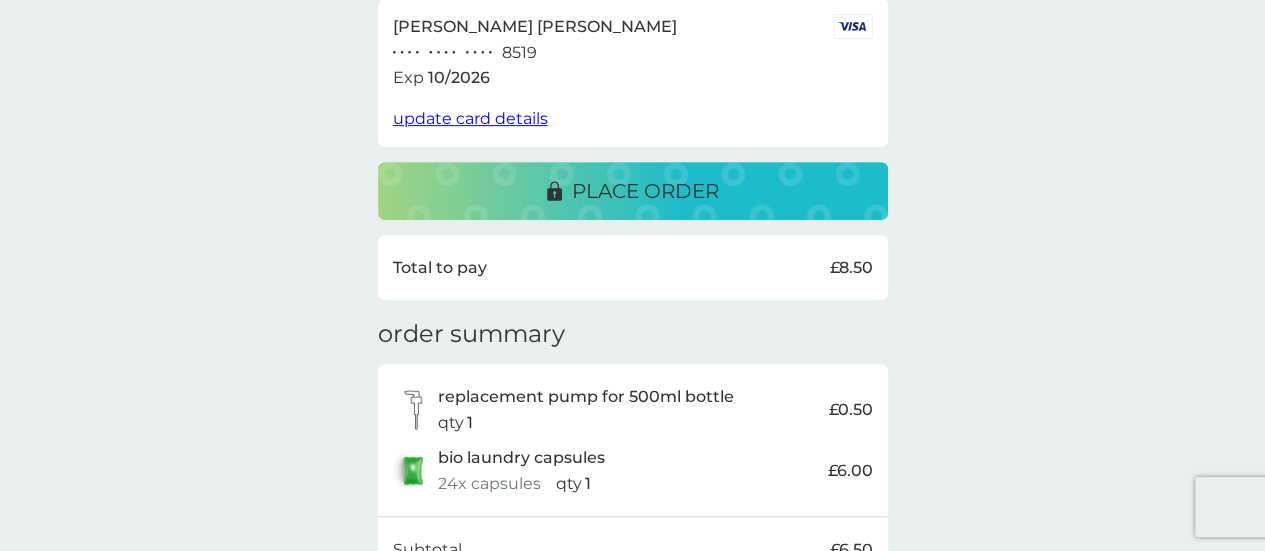 click on "place order" at bounding box center [645, 191] 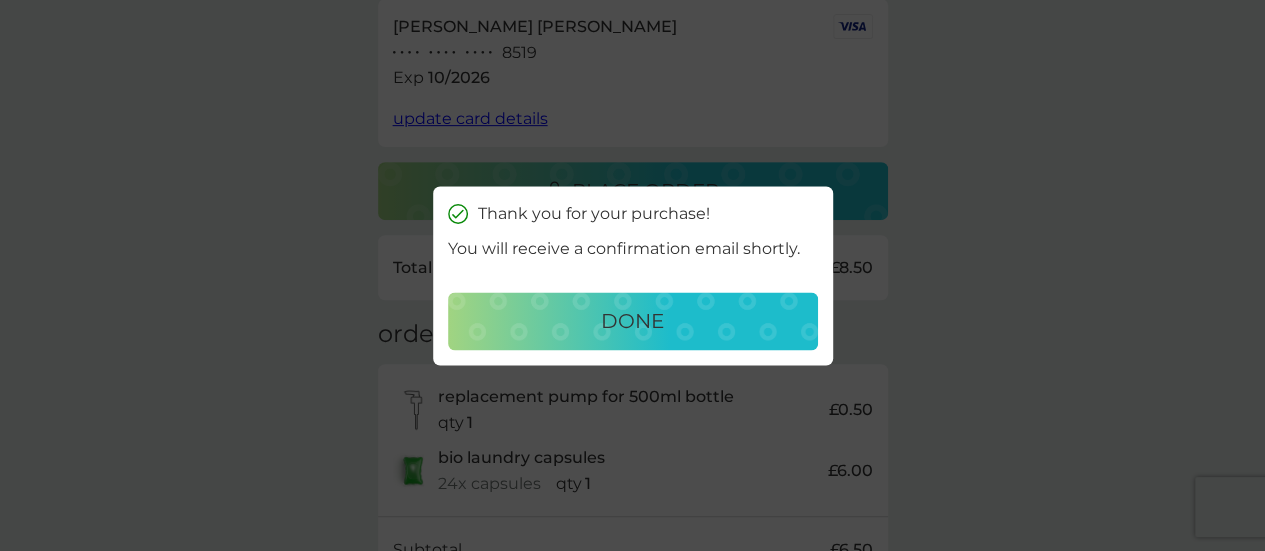 click on "done" at bounding box center (633, 321) 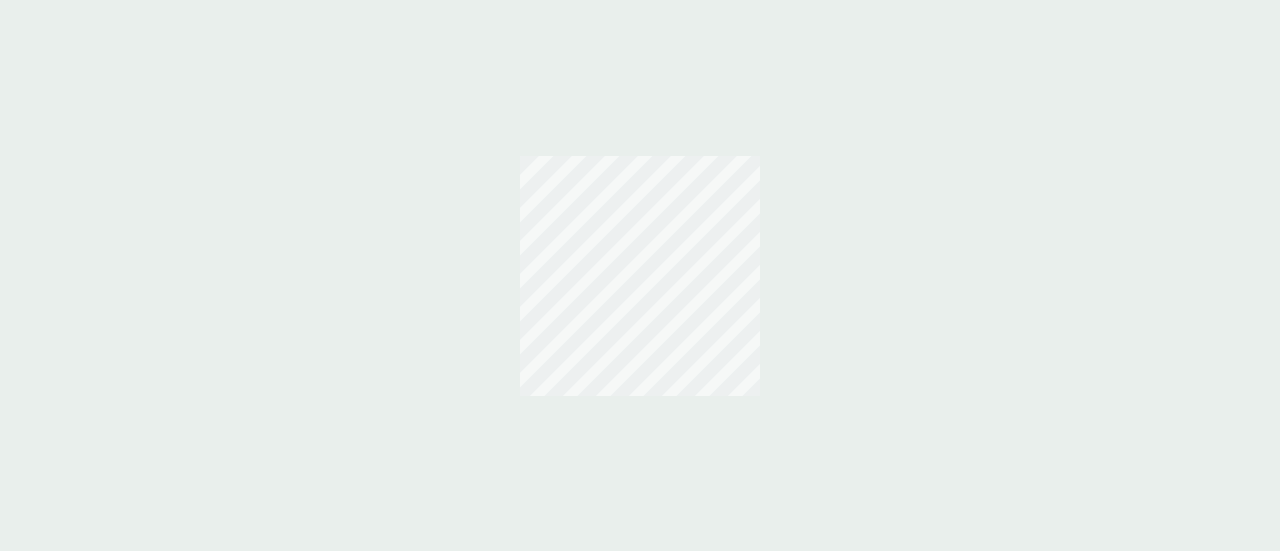 scroll, scrollTop: 0, scrollLeft: 0, axis: both 